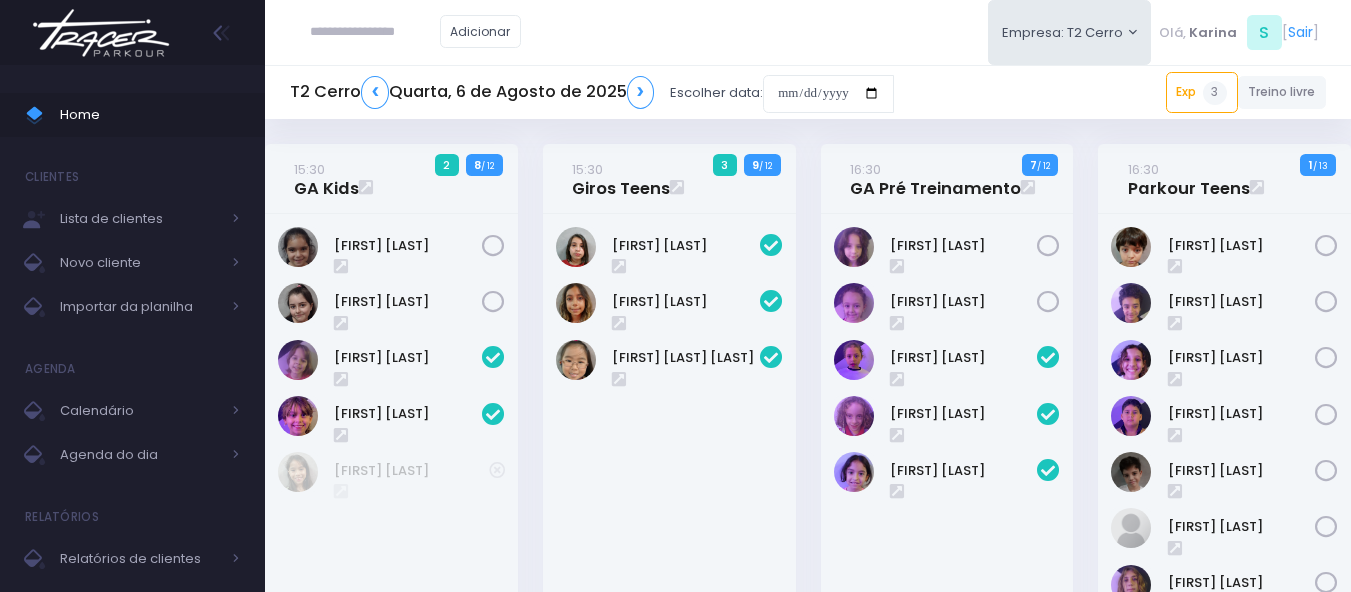 click at bounding box center (375, 32) 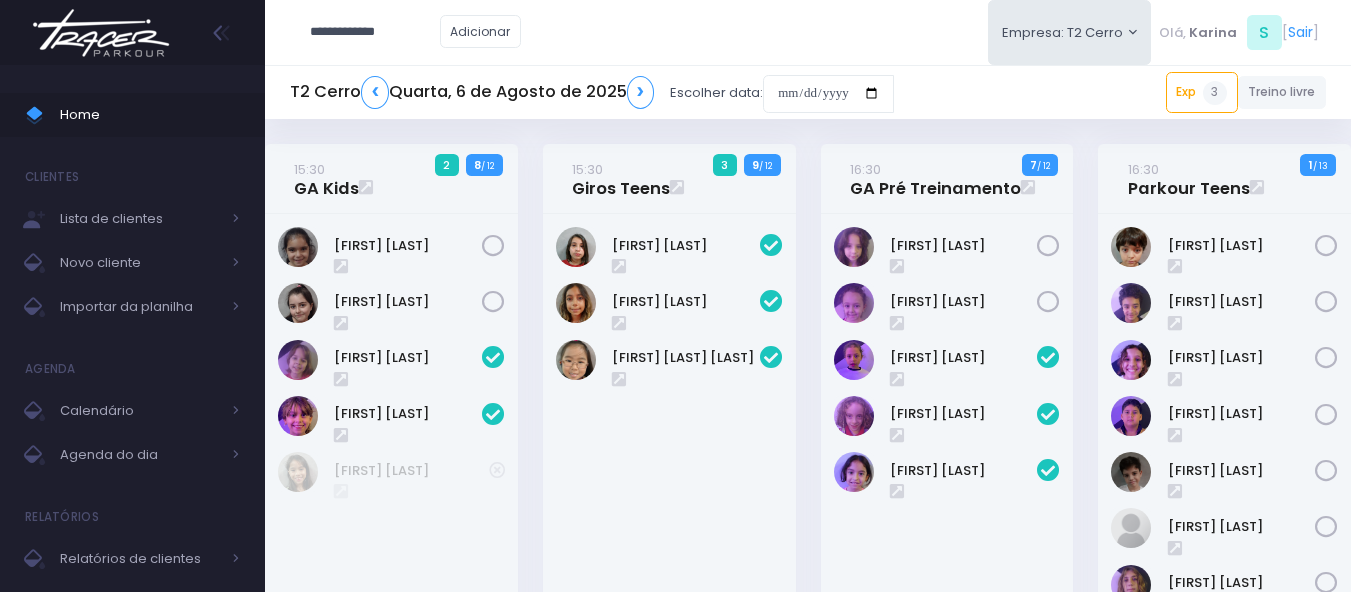 click on "**********" at bounding box center (375, 32) 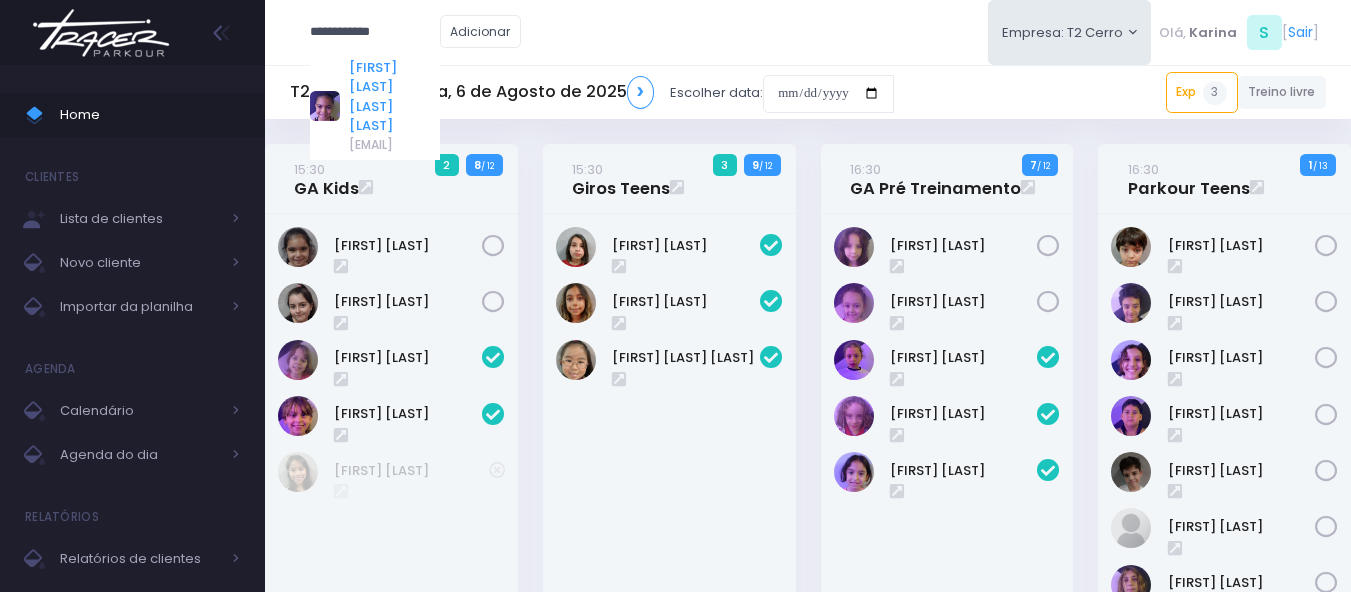 click on "[FIRST] [LAST] [LAST] [LAST]" at bounding box center (394, 97) 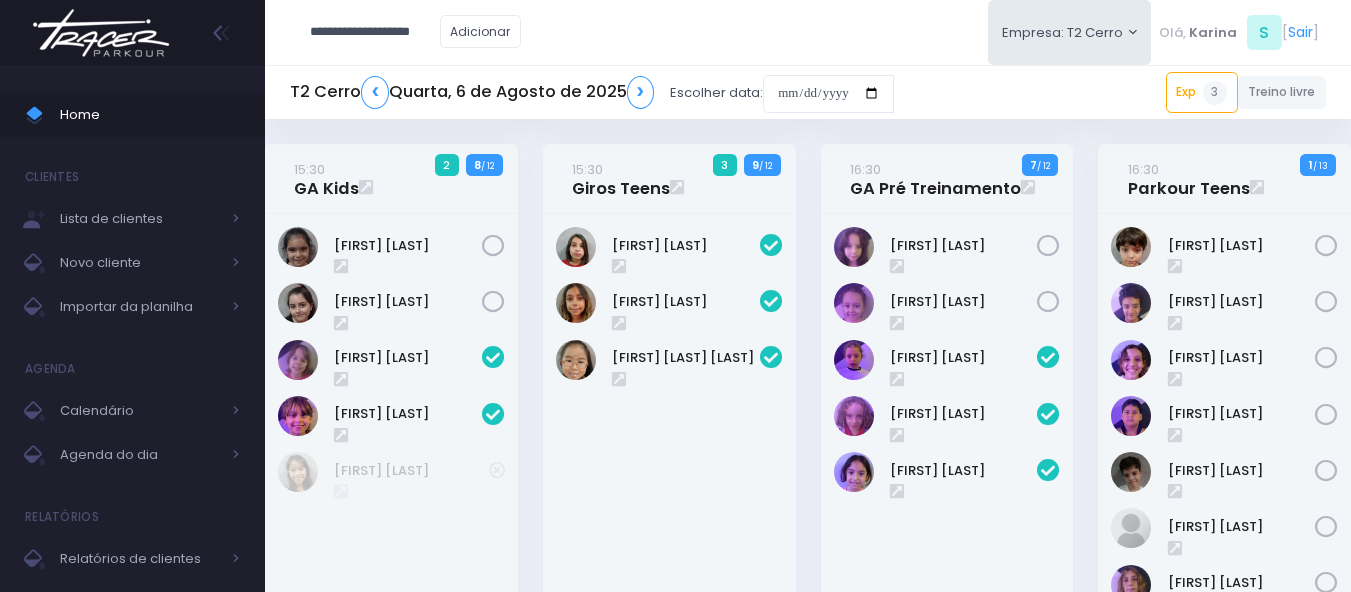 type on "**********" 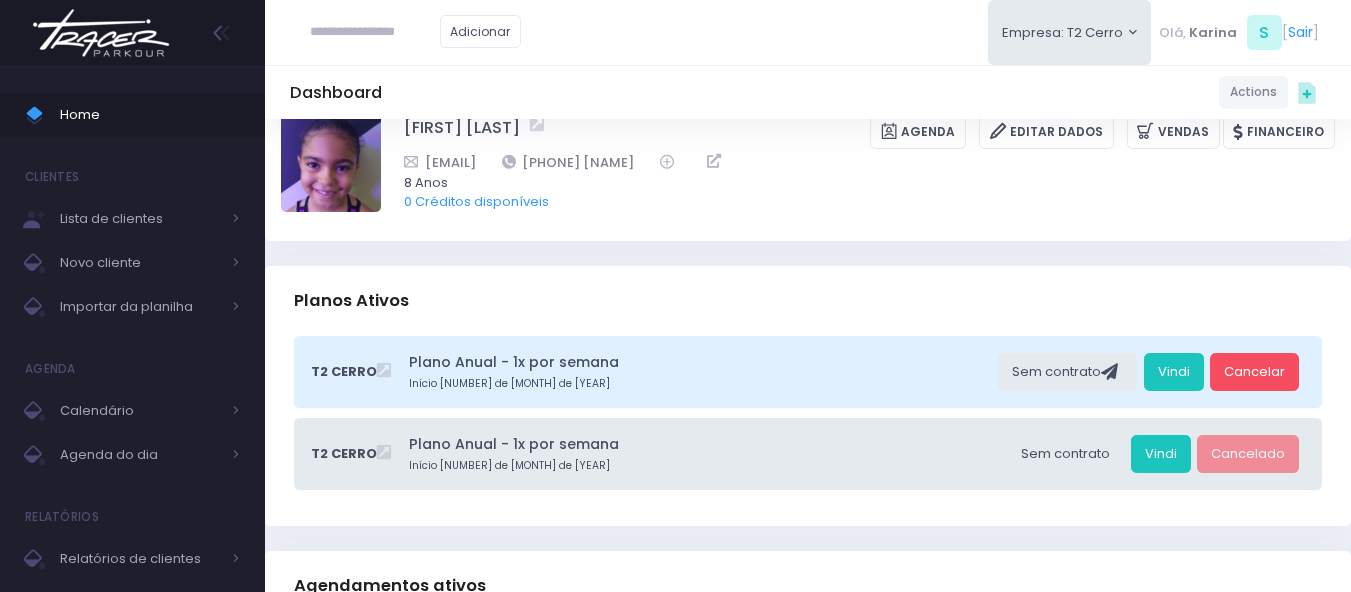 scroll, scrollTop: 0, scrollLeft: 0, axis: both 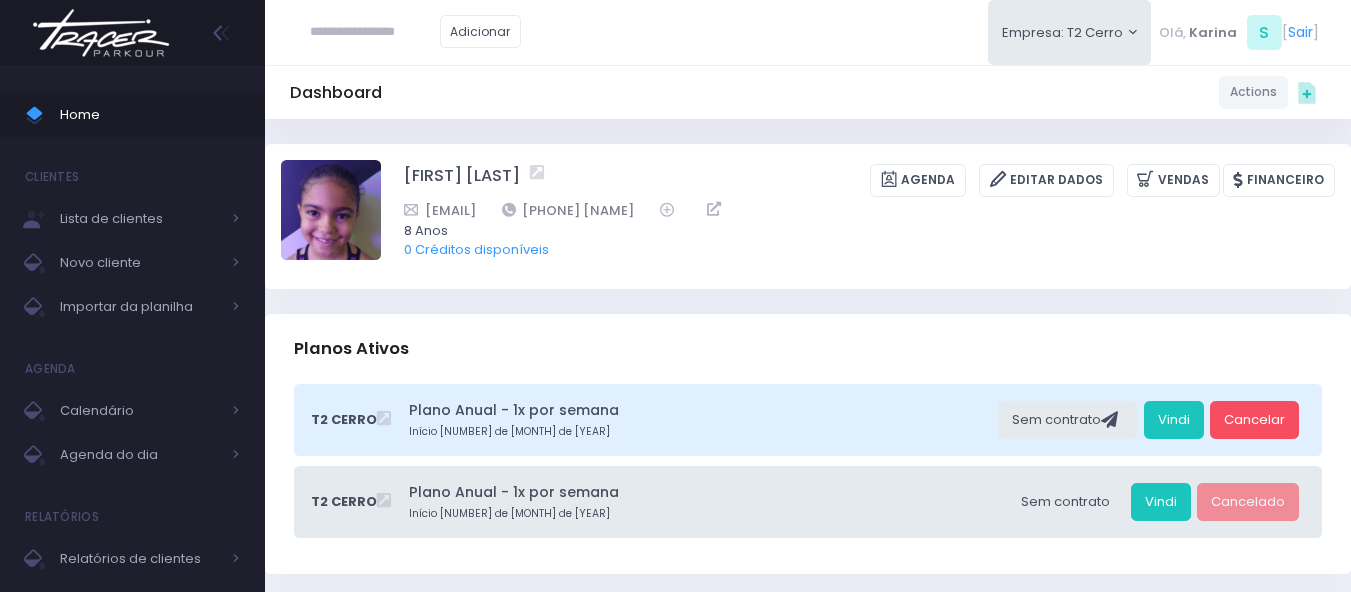 click on "Dashboard
Actions
Choose Label:
Customer
Partner
Suplier
Member
Staff
Add new" at bounding box center (808, 5272) 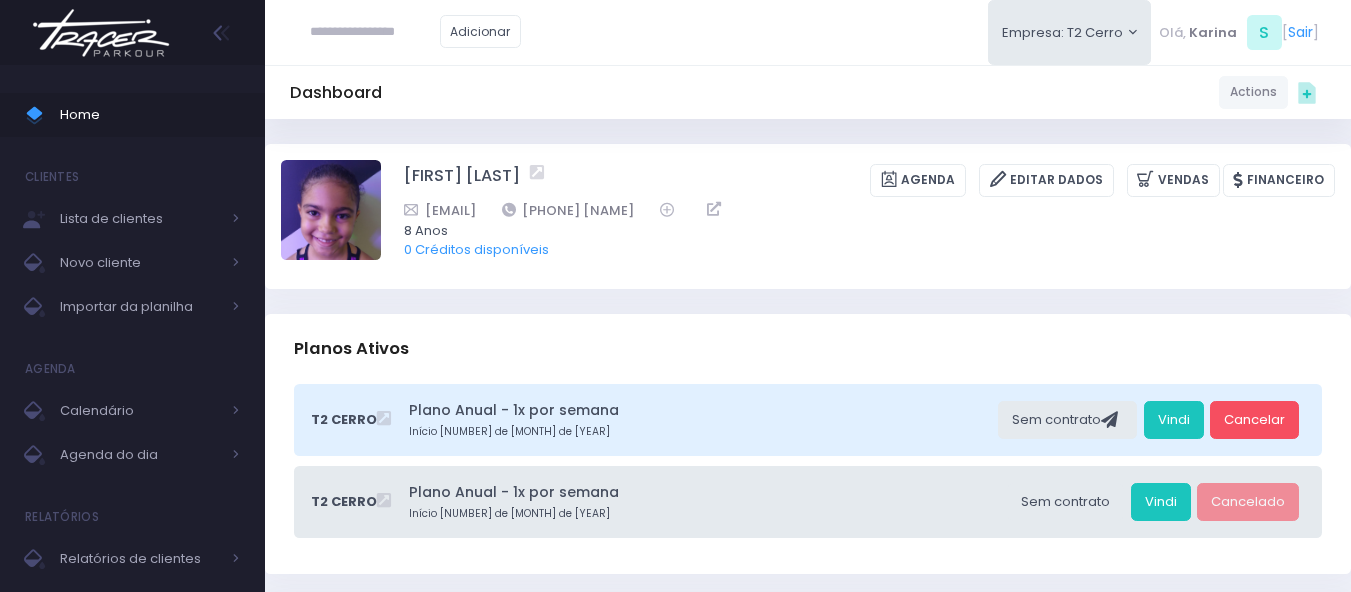 click at bounding box center (101, 33) 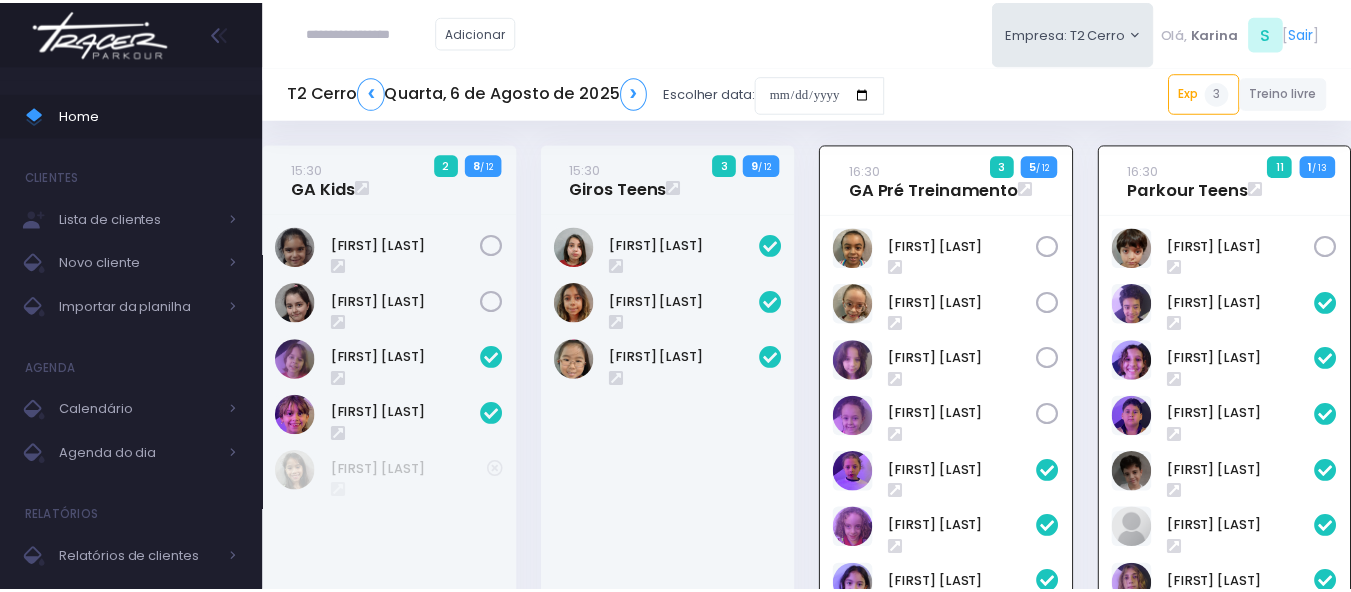 scroll, scrollTop: 144, scrollLeft: 0, axis: vertical 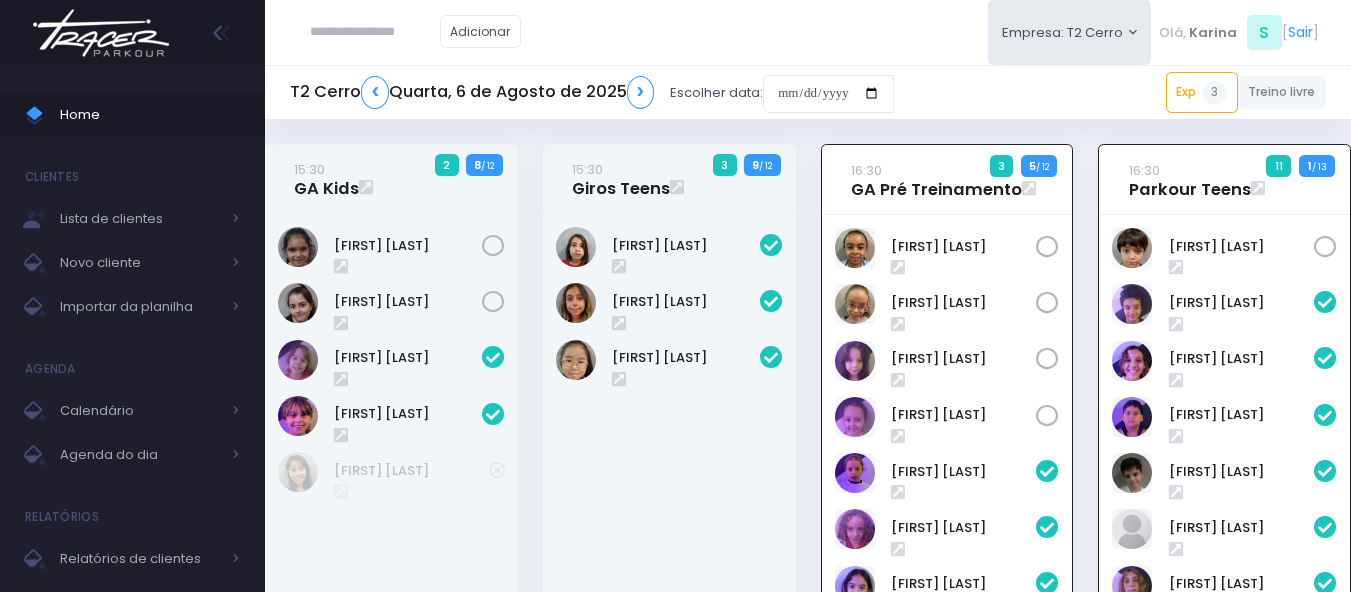 click at bounding box center (375, 32) 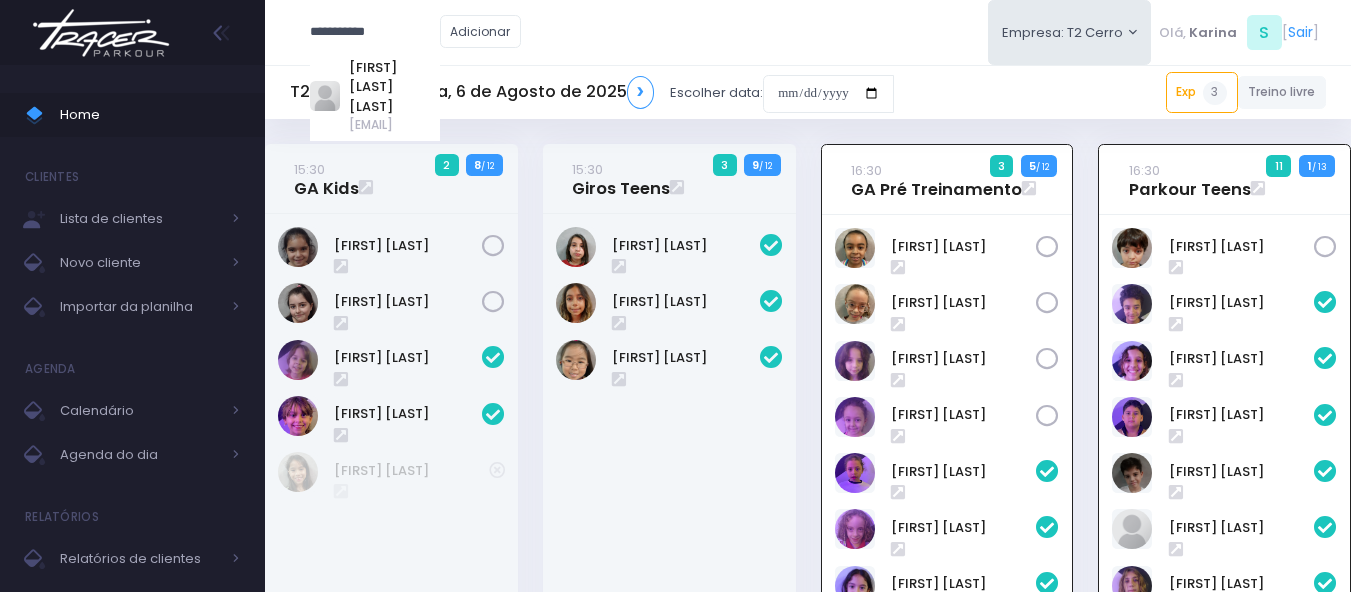 click on "**********" at bounding box center [375, 32] 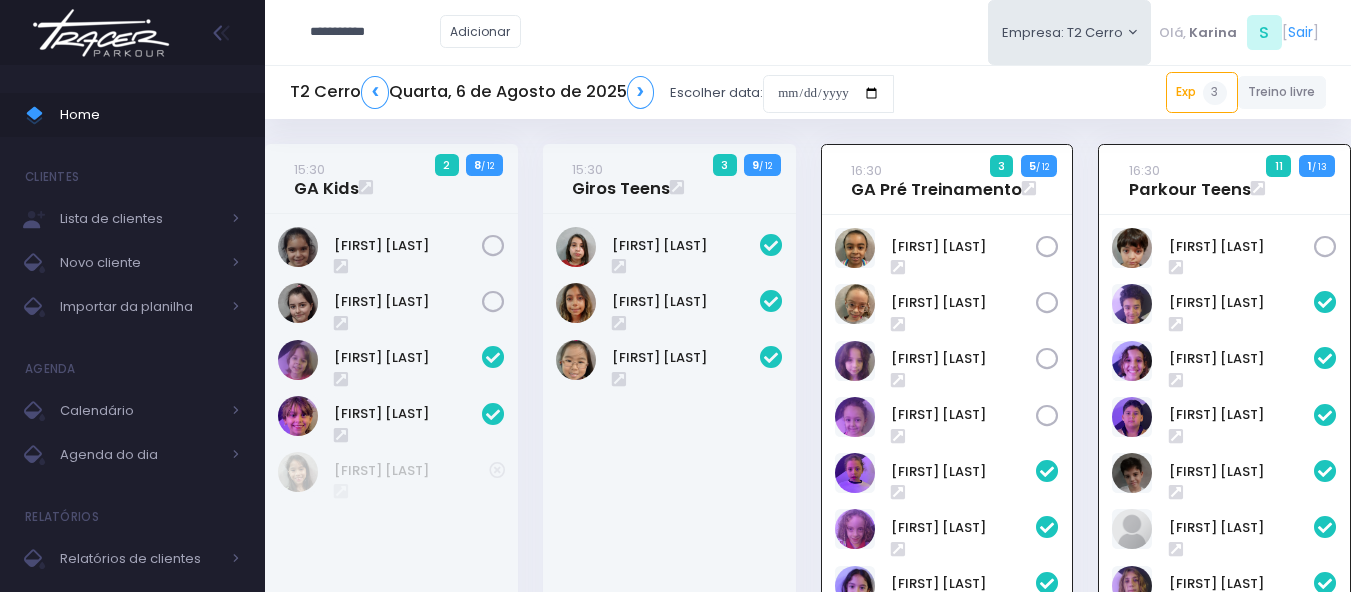 click at bounding box center (101, 33) 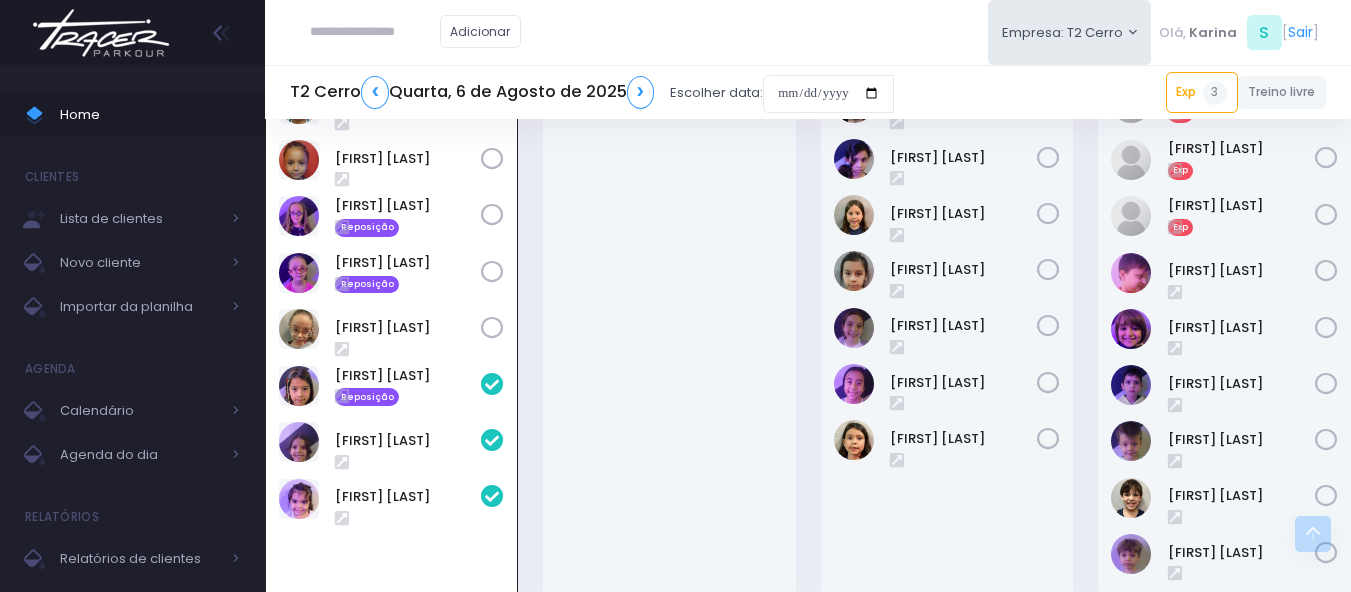 scroll, scrollTop: 997, scrollLeft: 0, axis: vertical 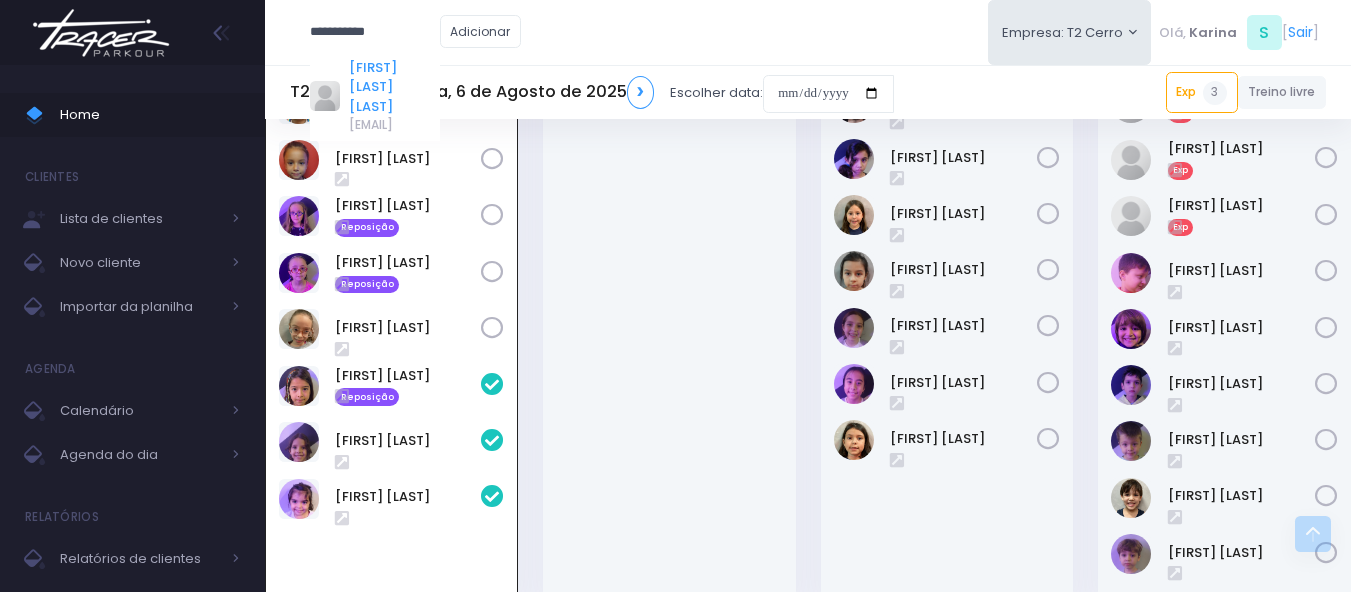click on "Maria Vitoria Vieira Dias" at bounding box center [394, 87] 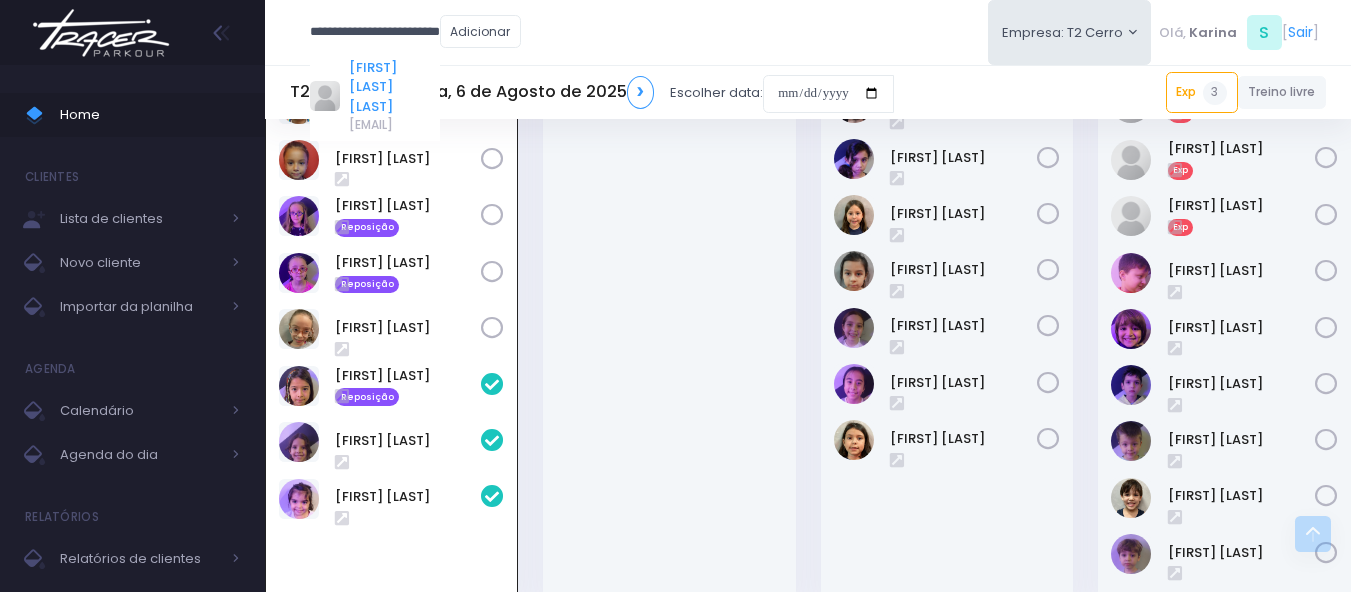 scroll, scrollTop: 0, scrollLeft: 0, axis: both 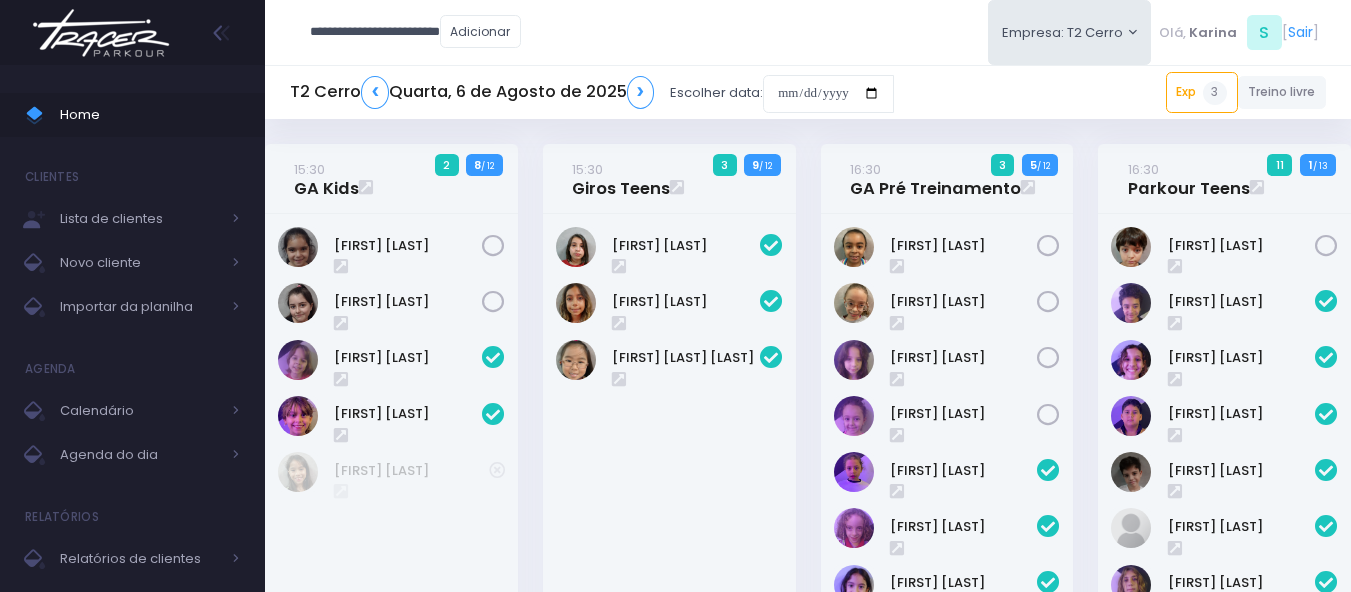 type on "**********" 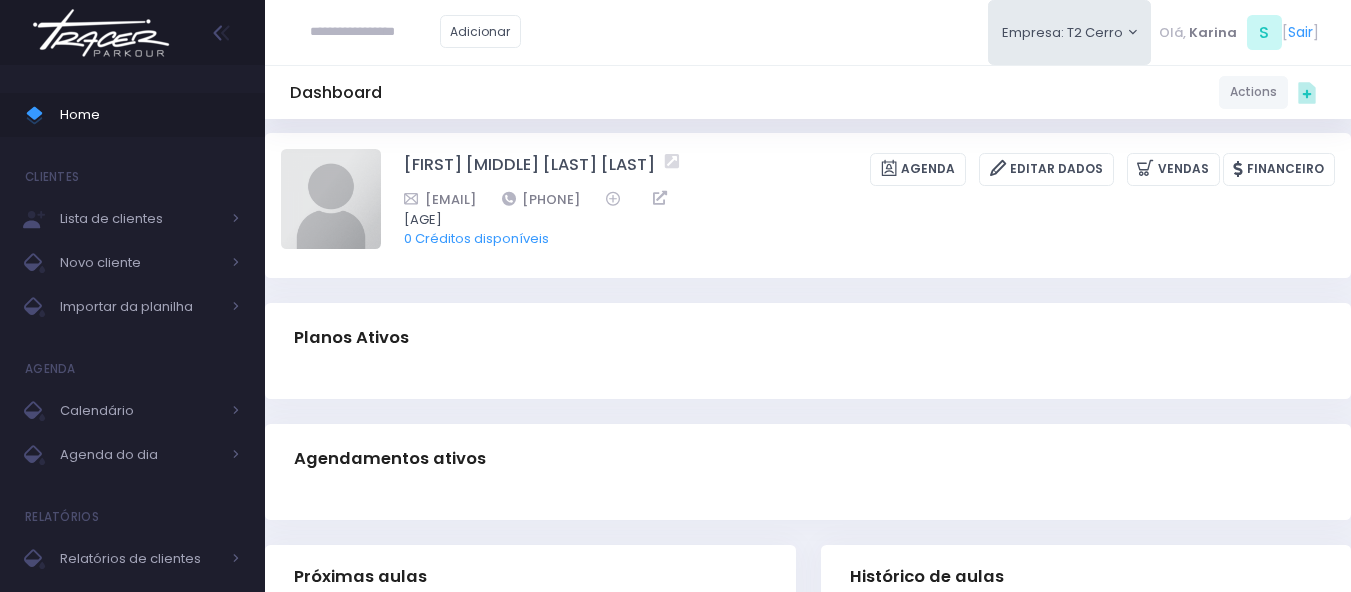 scroll, scrollTop: 0, scrollLeft: 0, axis: both 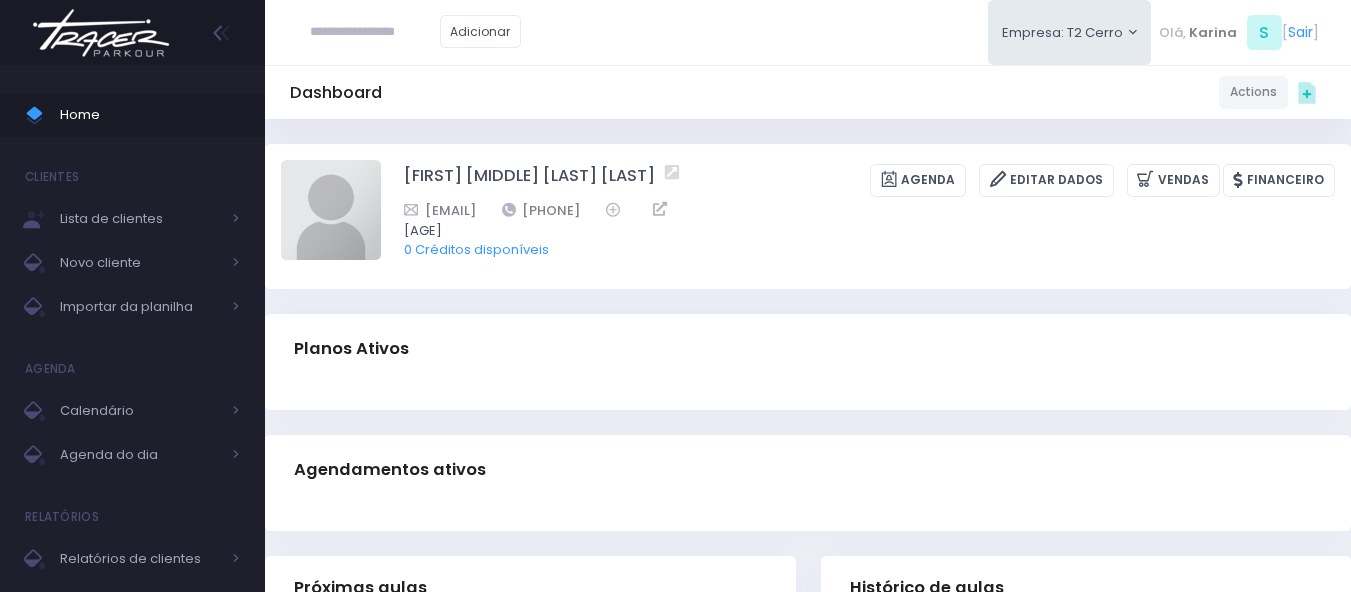 click at bounding box center [375, 32] 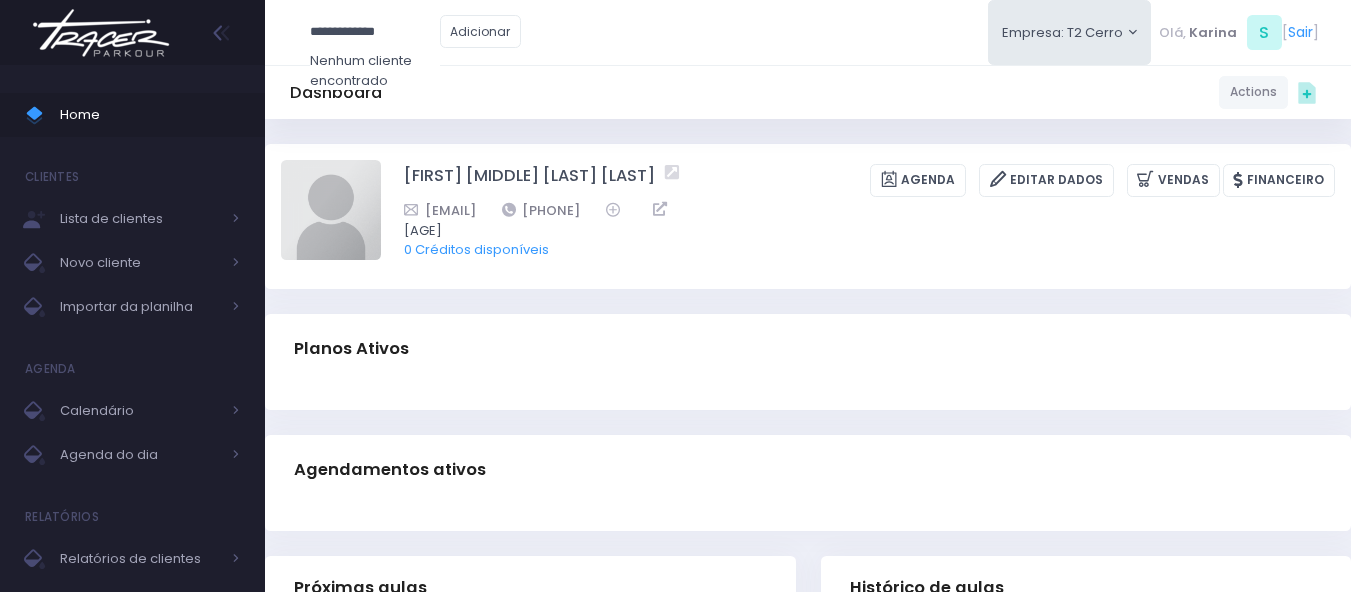 click on "**********" at bounding box center (375, 32) 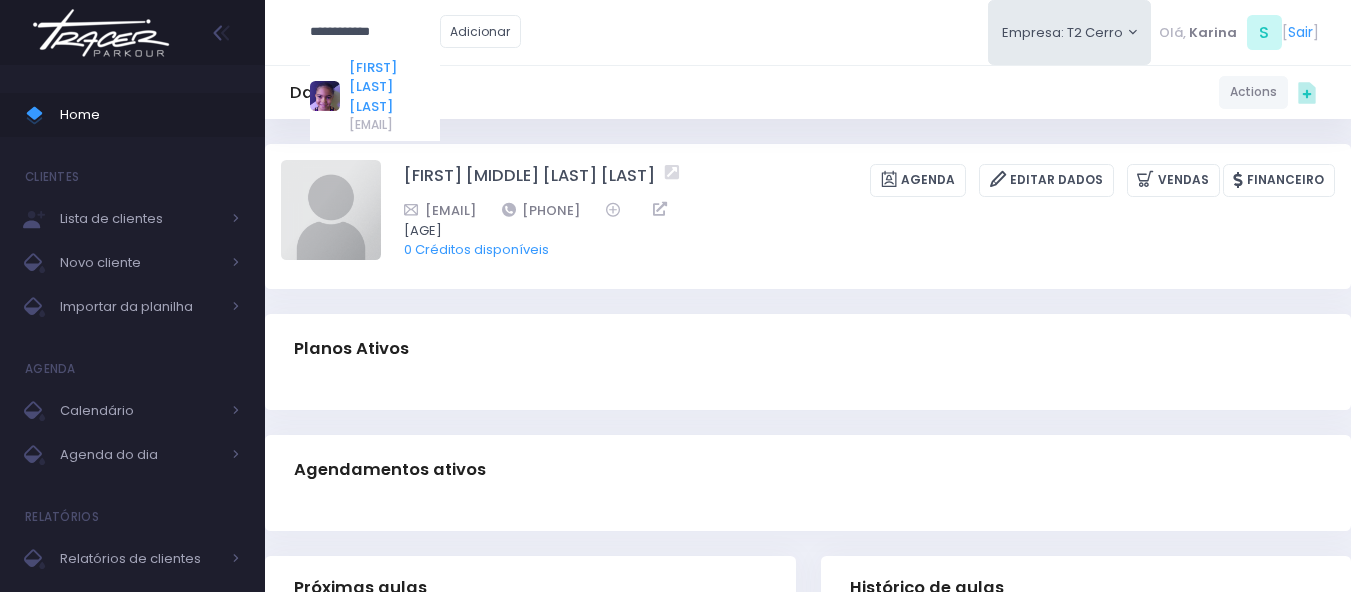 click on "Sofia Aguiar da Cruz" at bounding box center (394, 87) 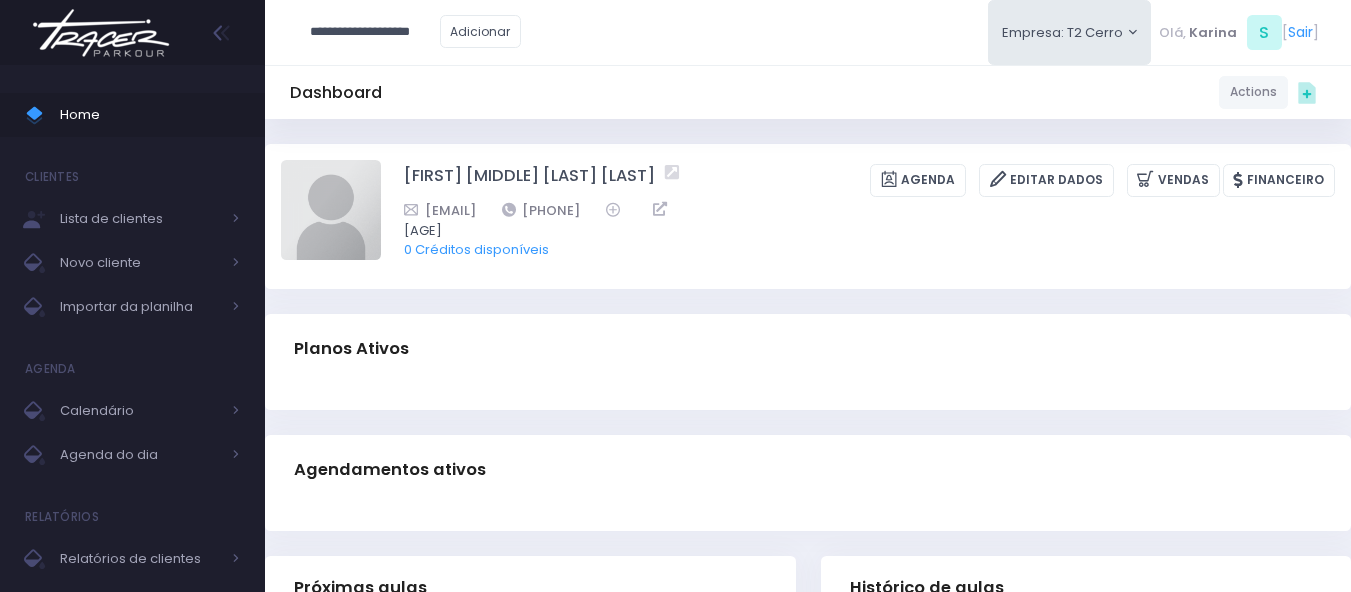type on "**********" 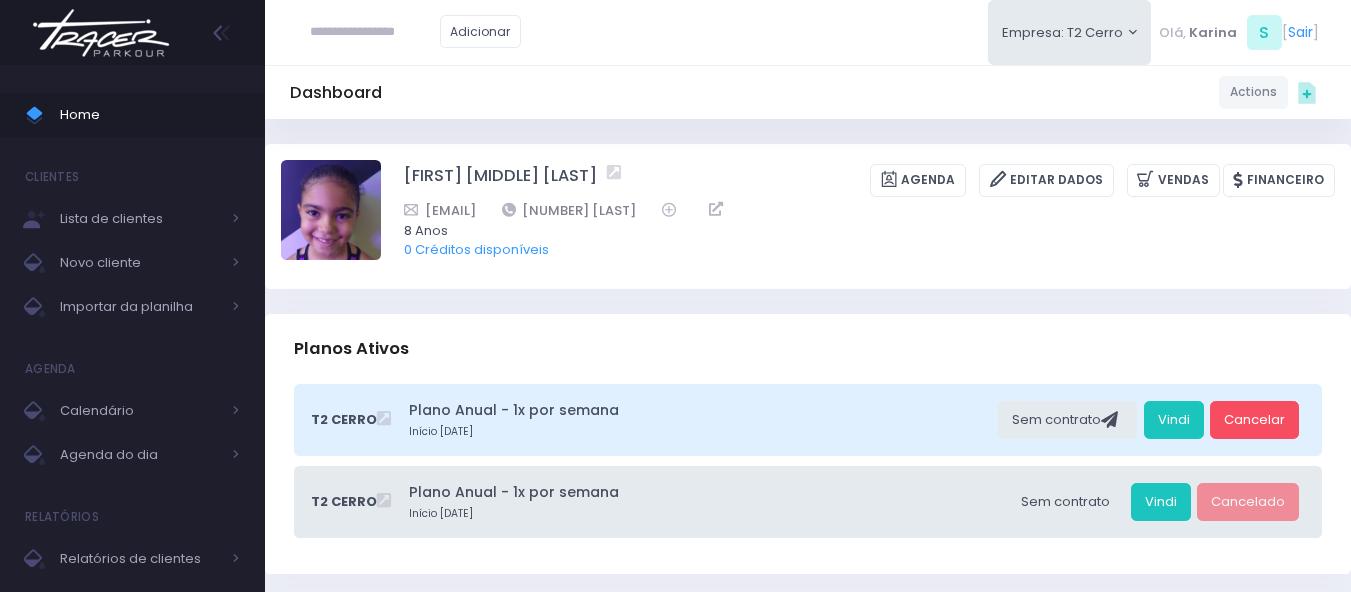 scroll, scrollTop: 0, scrollLeft: 0, axis: both 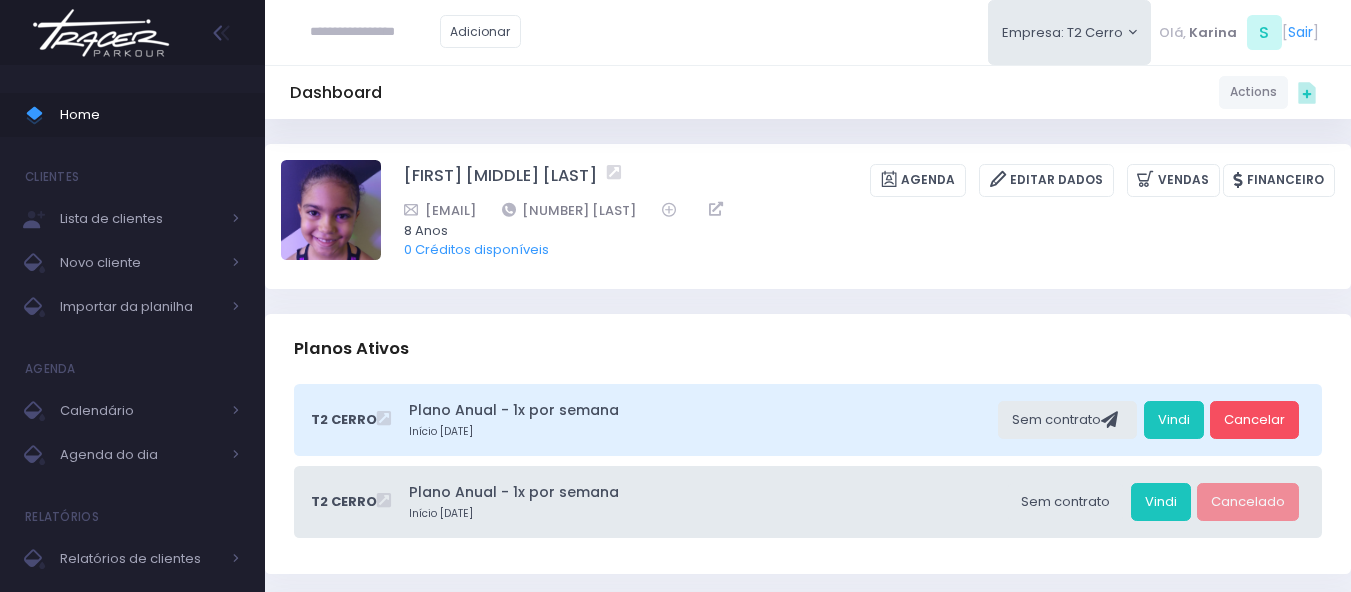click at bounding box center [101, 33] 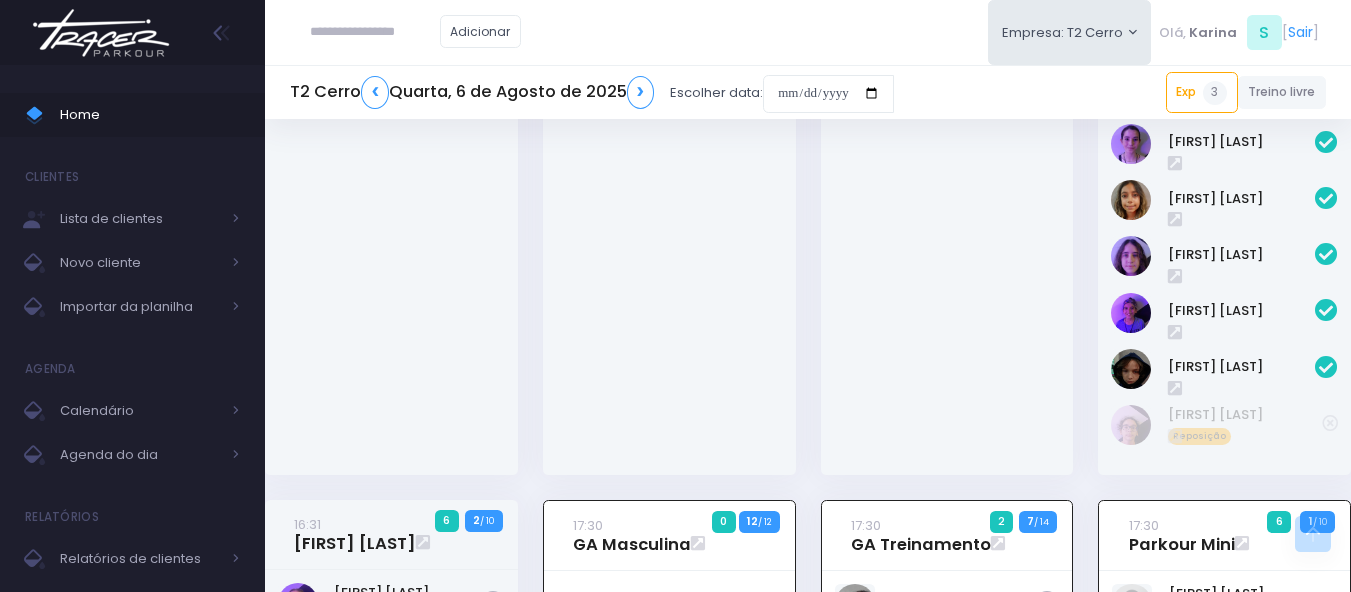 scroll, scrollTop: 0, scrollLeft: 0, axis: both 